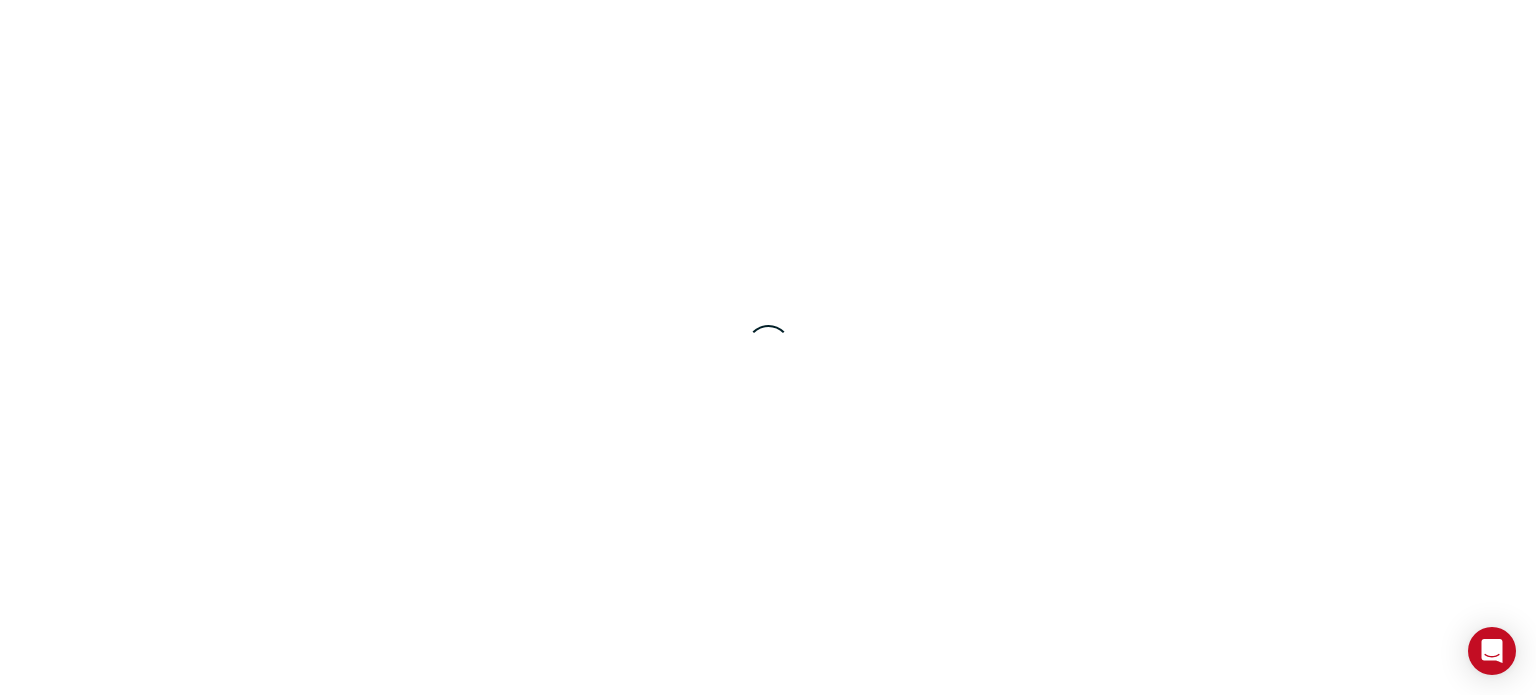 scroll, scrollTop: 0, scrollLeft: 0, axis: both 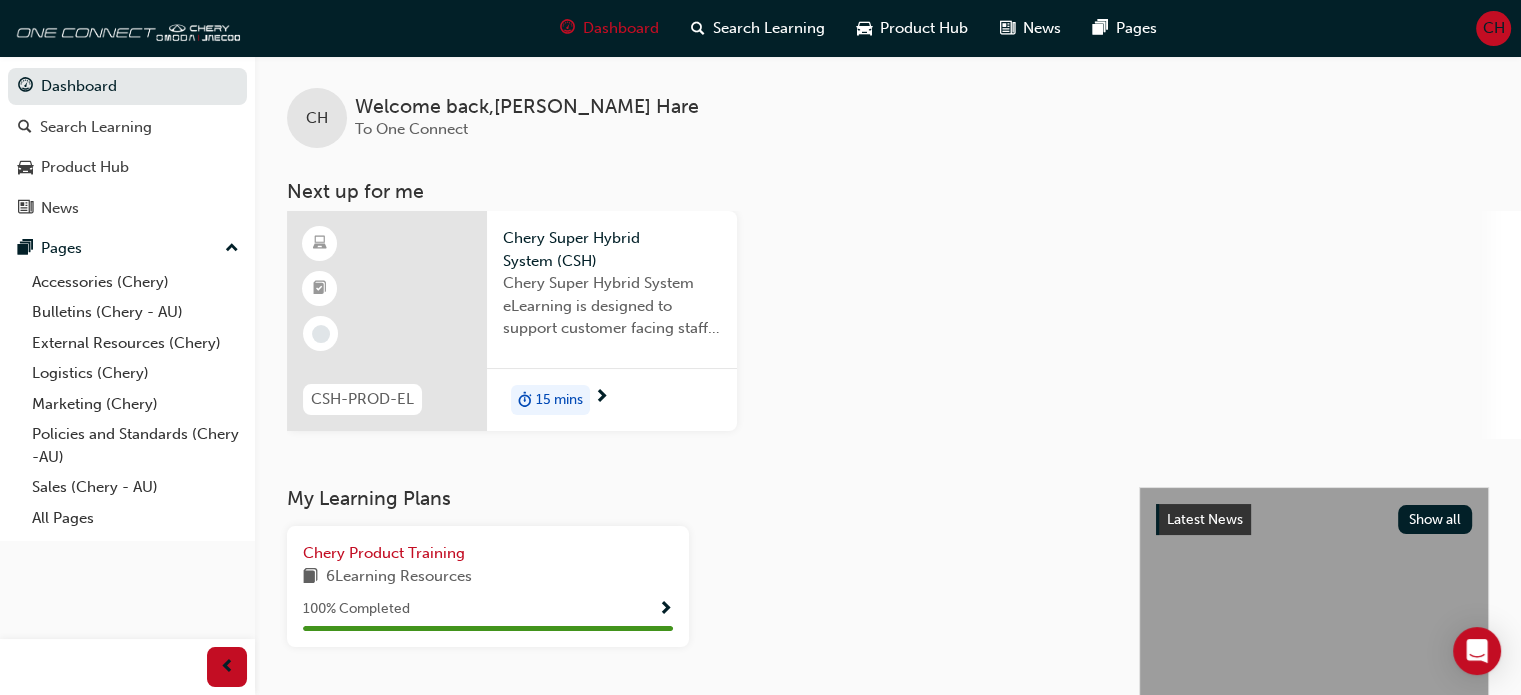 click on "CSH-PROD-EL Chery Super Hybrid System (CSH) Chery Super Hybrid System eLearning is designed to support customer facing staff with the understanding of CSH key components function operation energy use recovery and benefits. 15 mins" at bounding box center (904, 325) 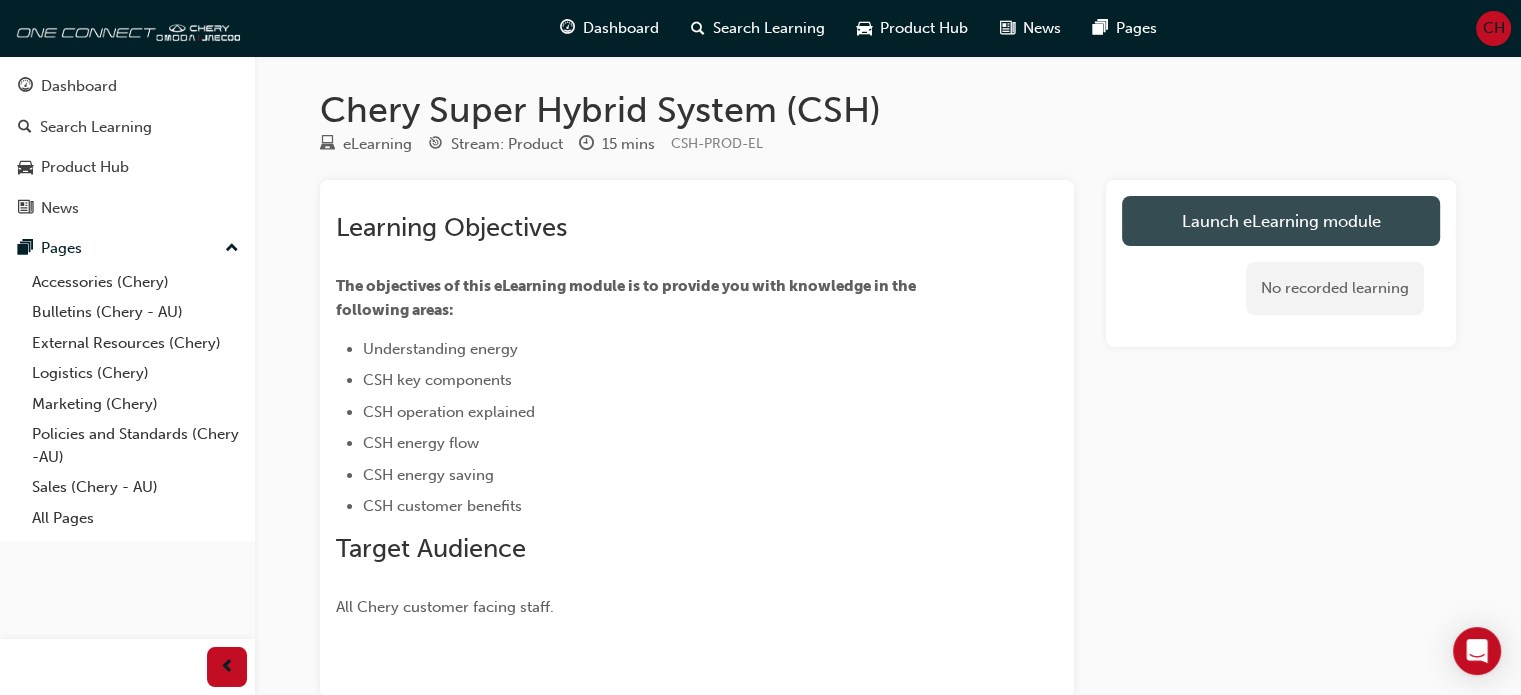 click on "Launch eLearning module" at bounding box center (1281, 221) 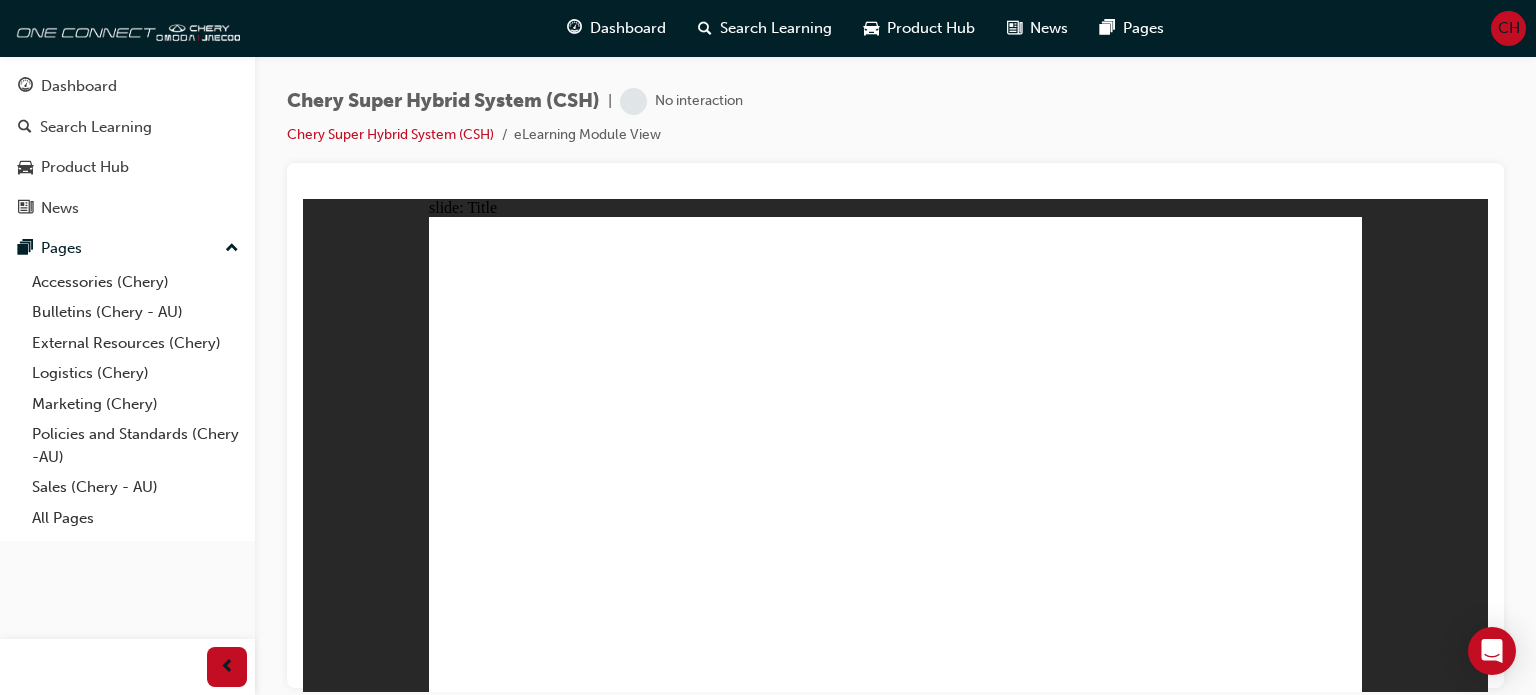 scroll, scrollTop: 0, scrollLeft: 0, axis: both 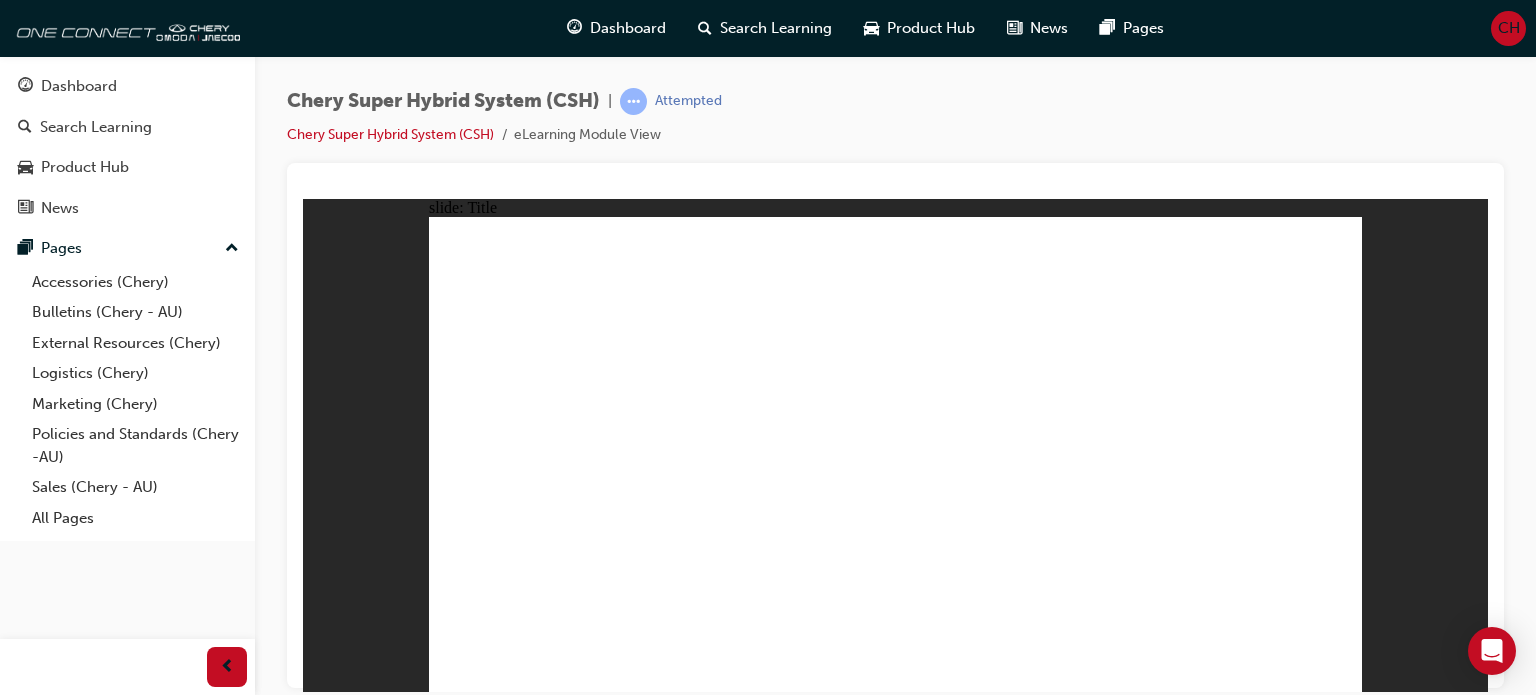 click 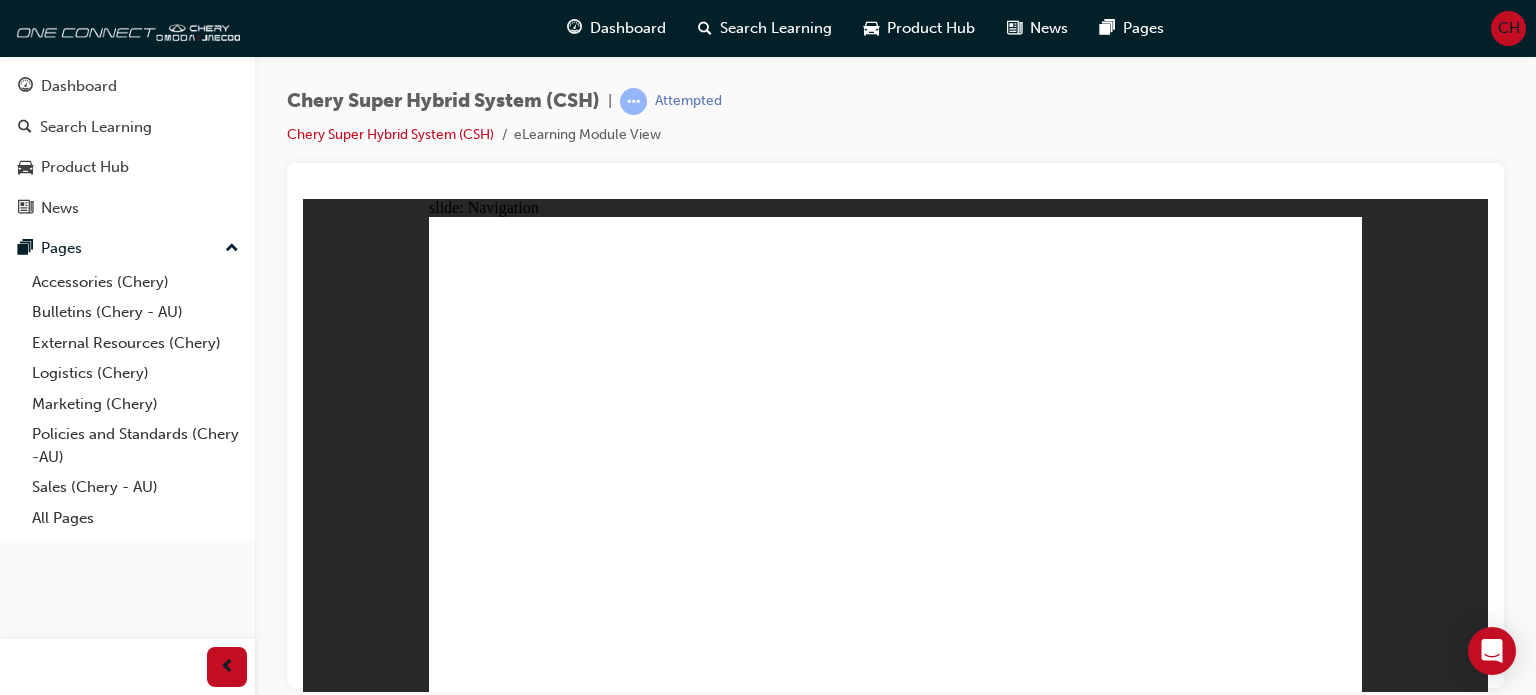 click 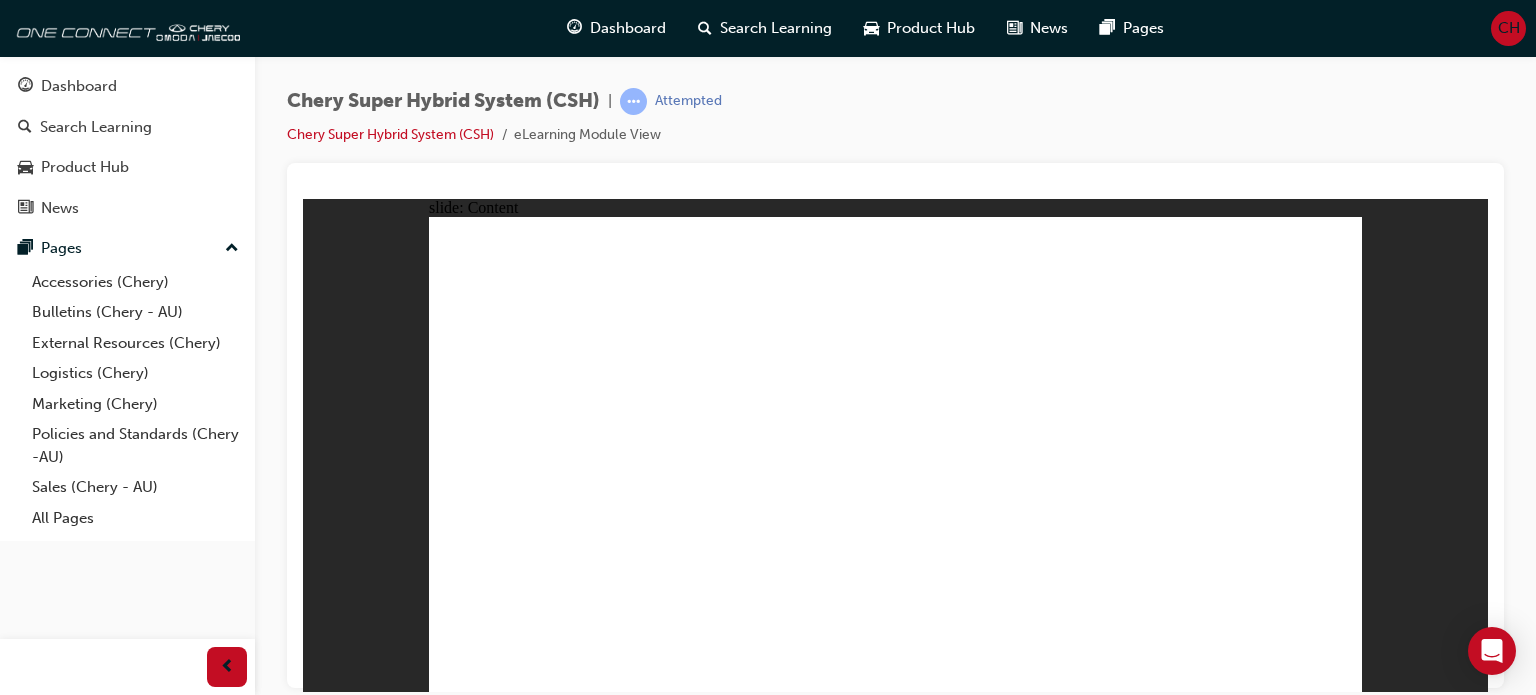 click 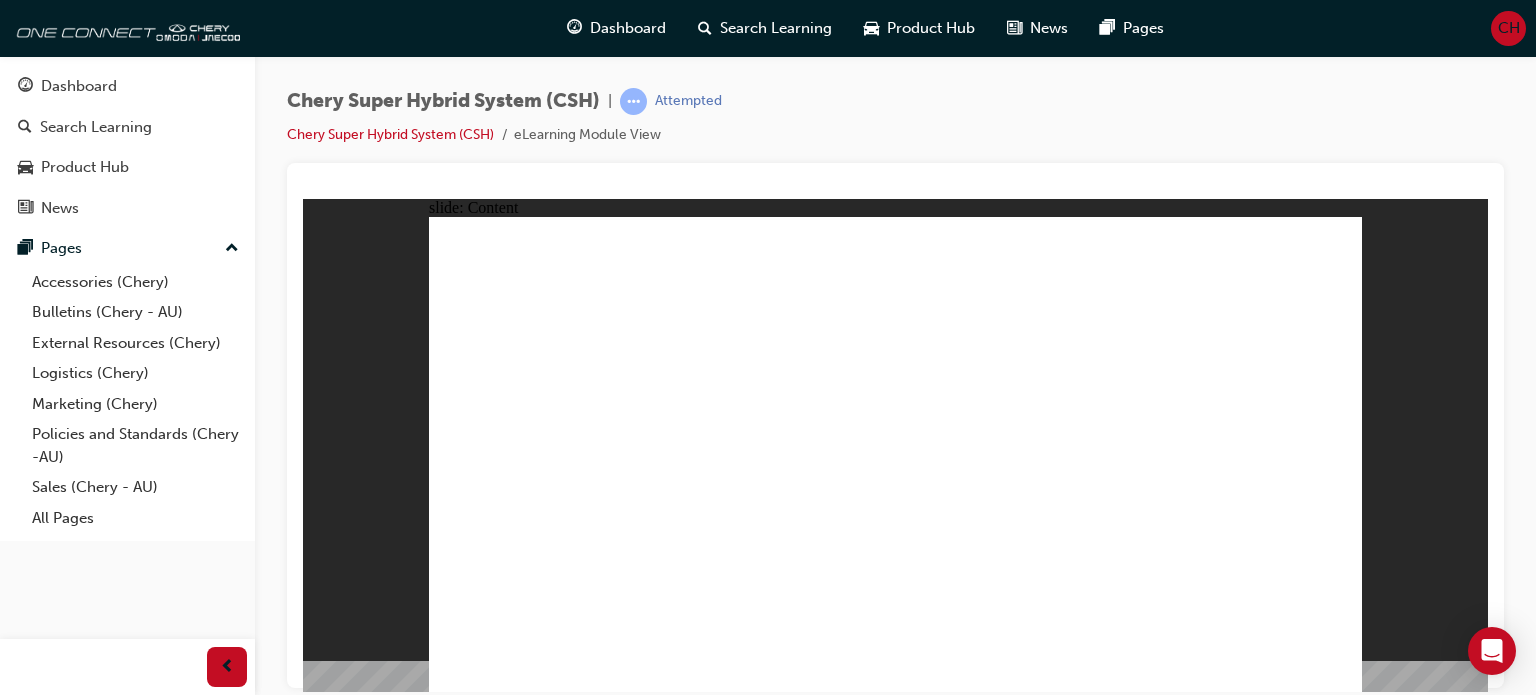 click 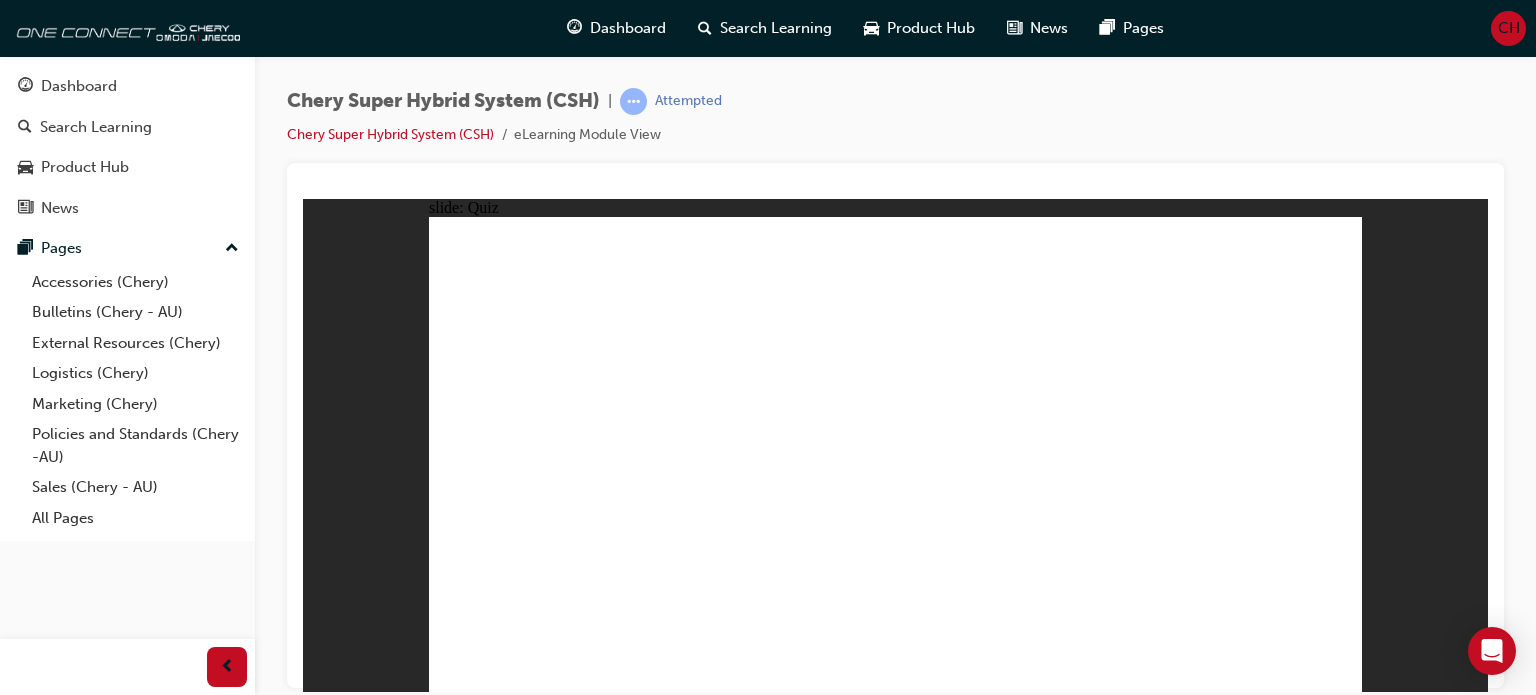 click 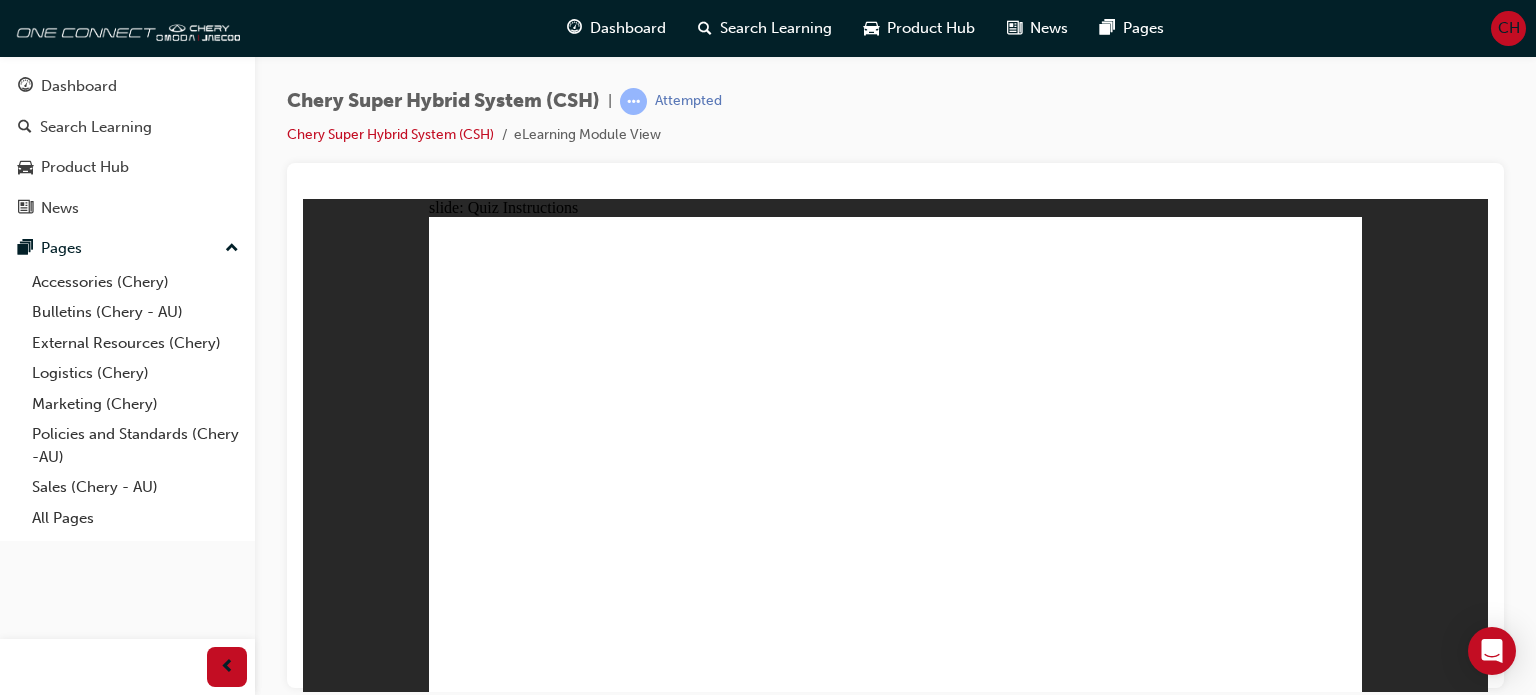 click 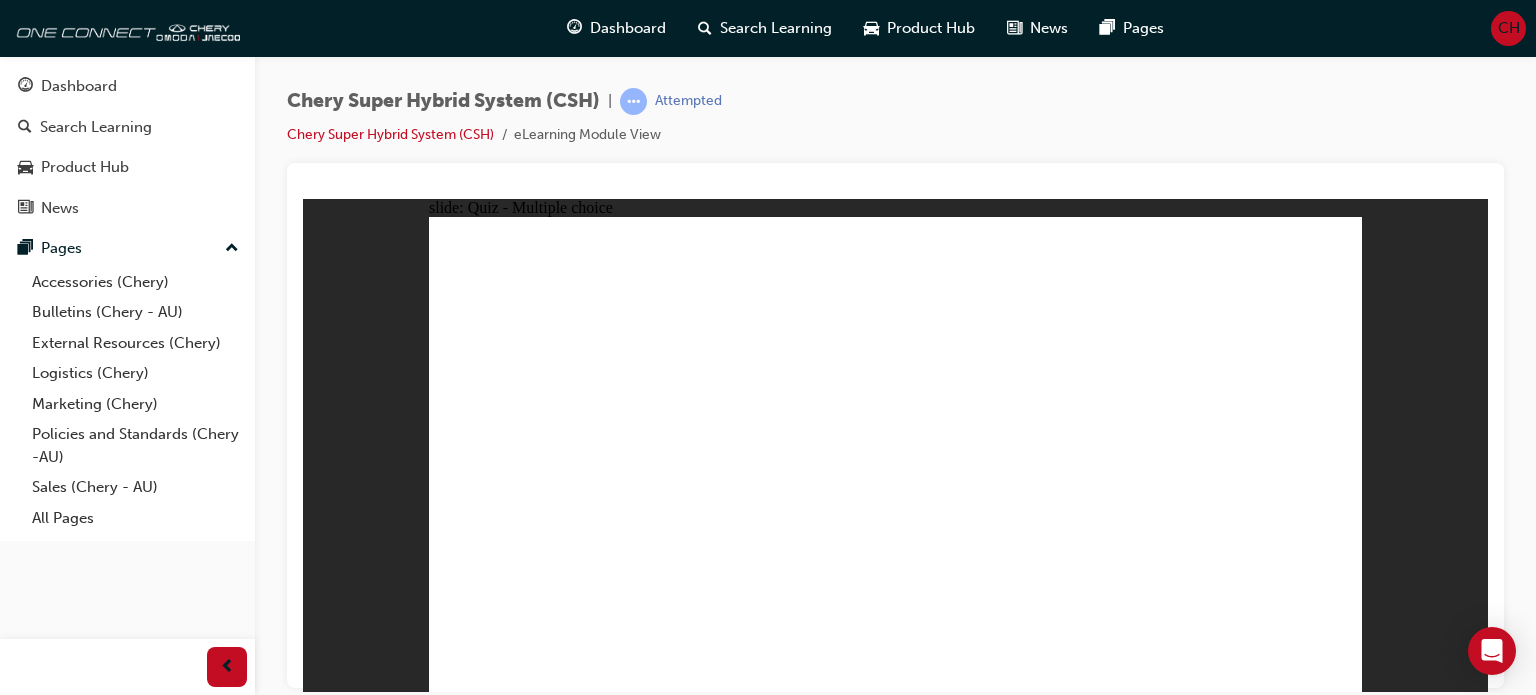 click 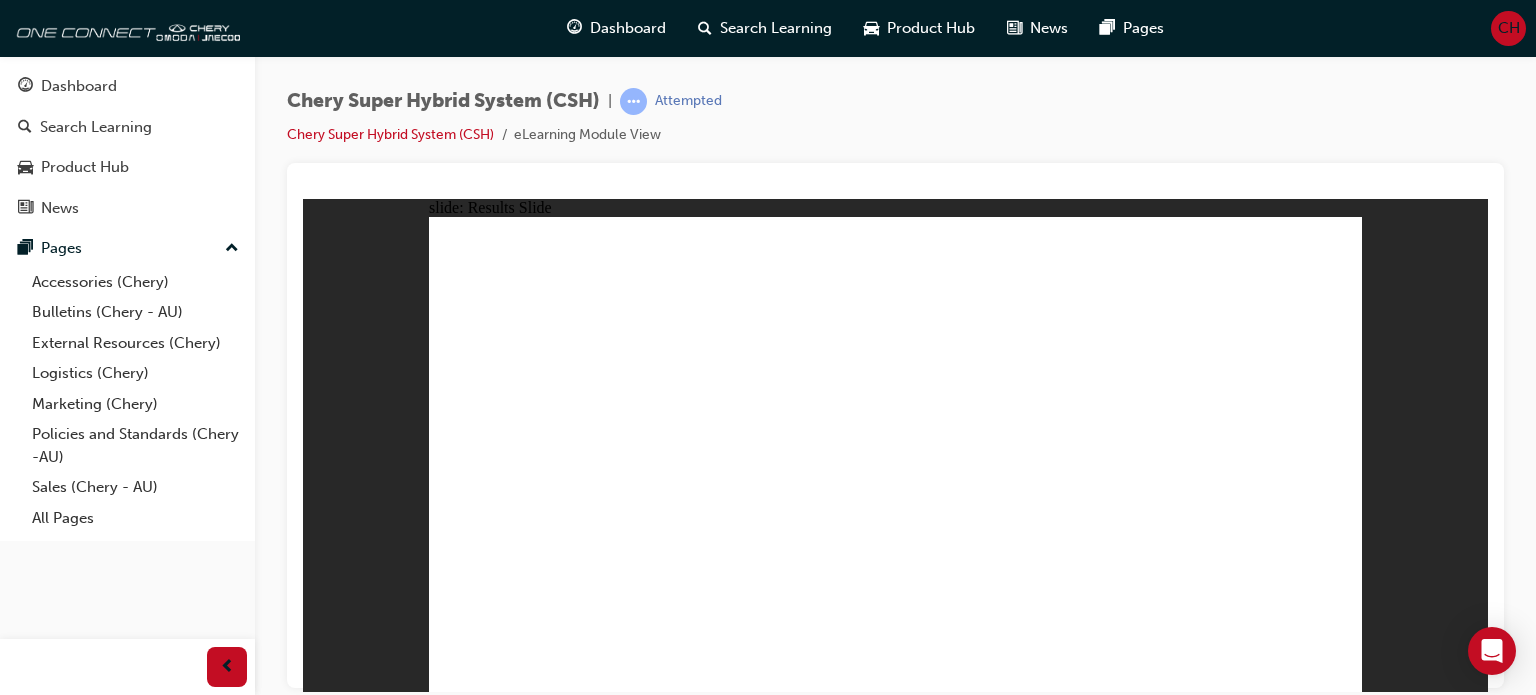 click 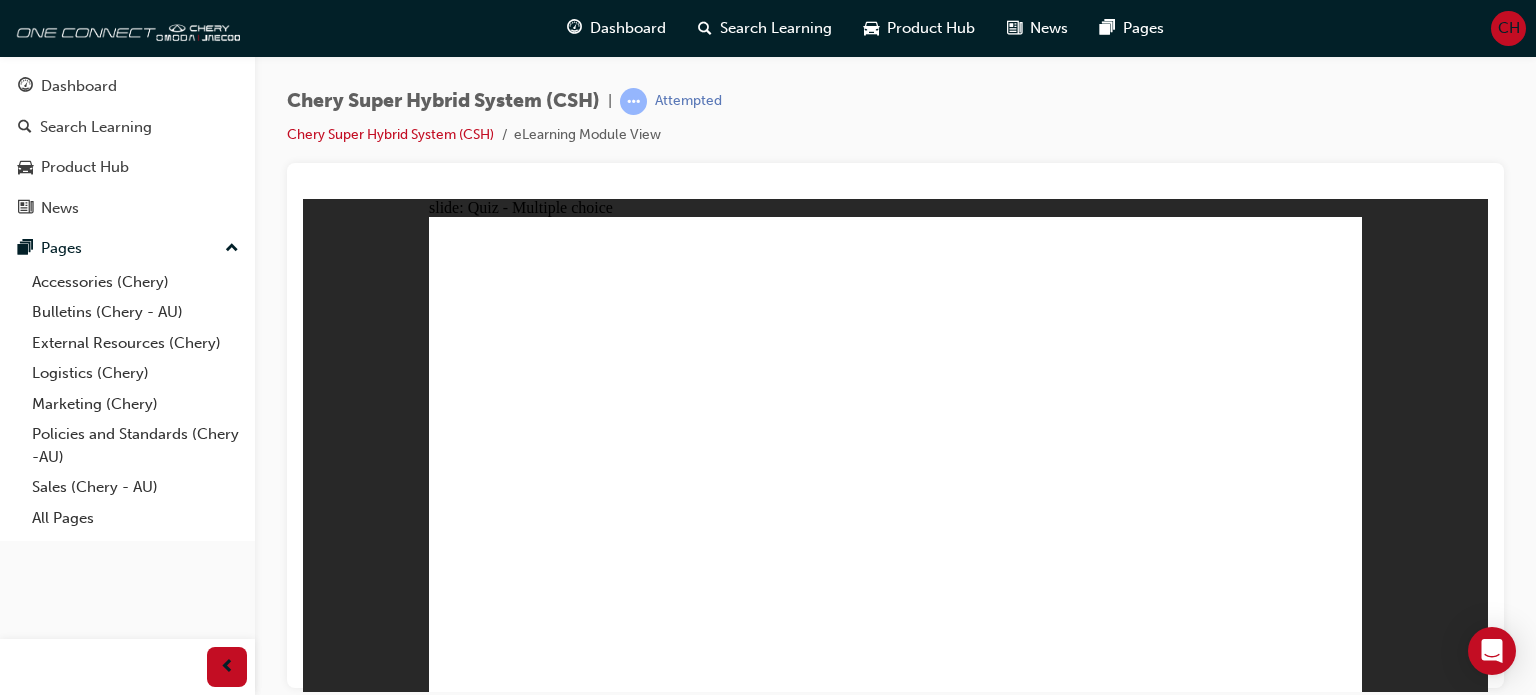 click 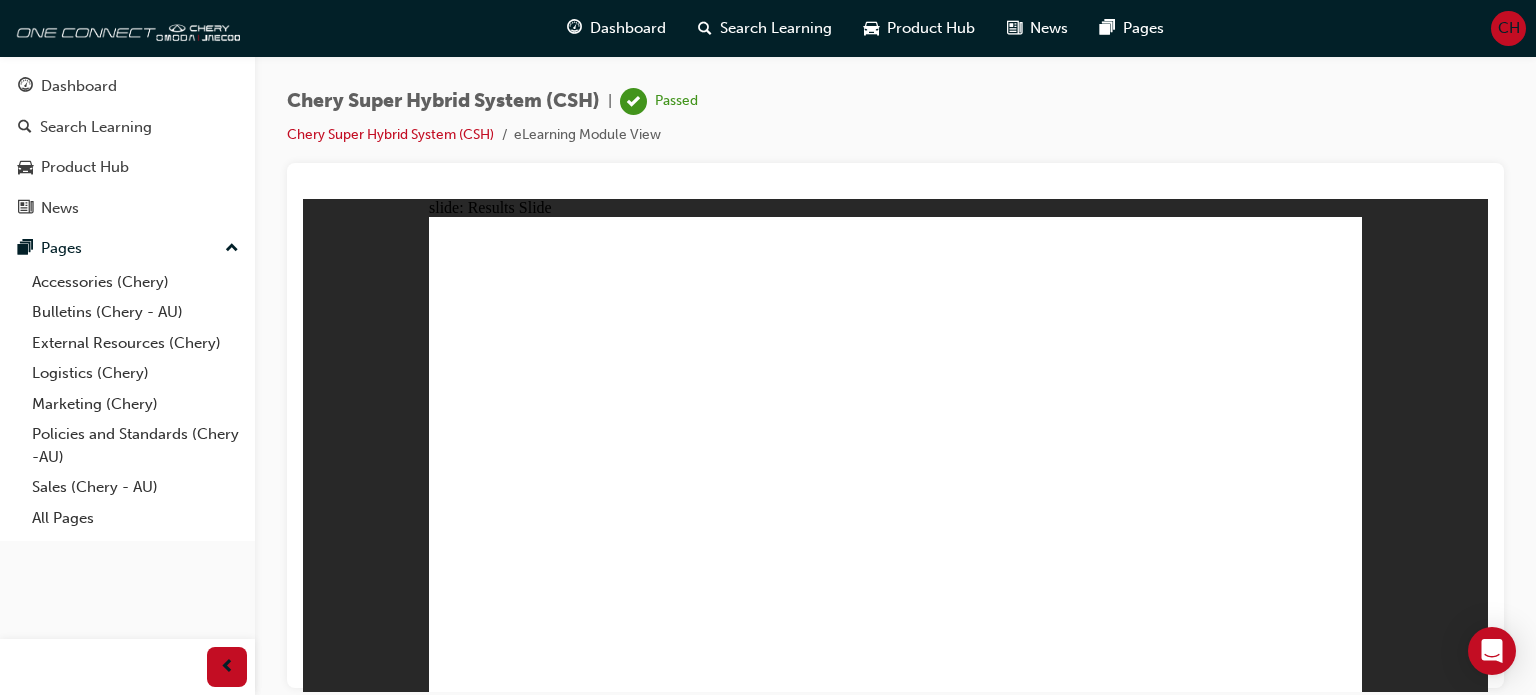 click 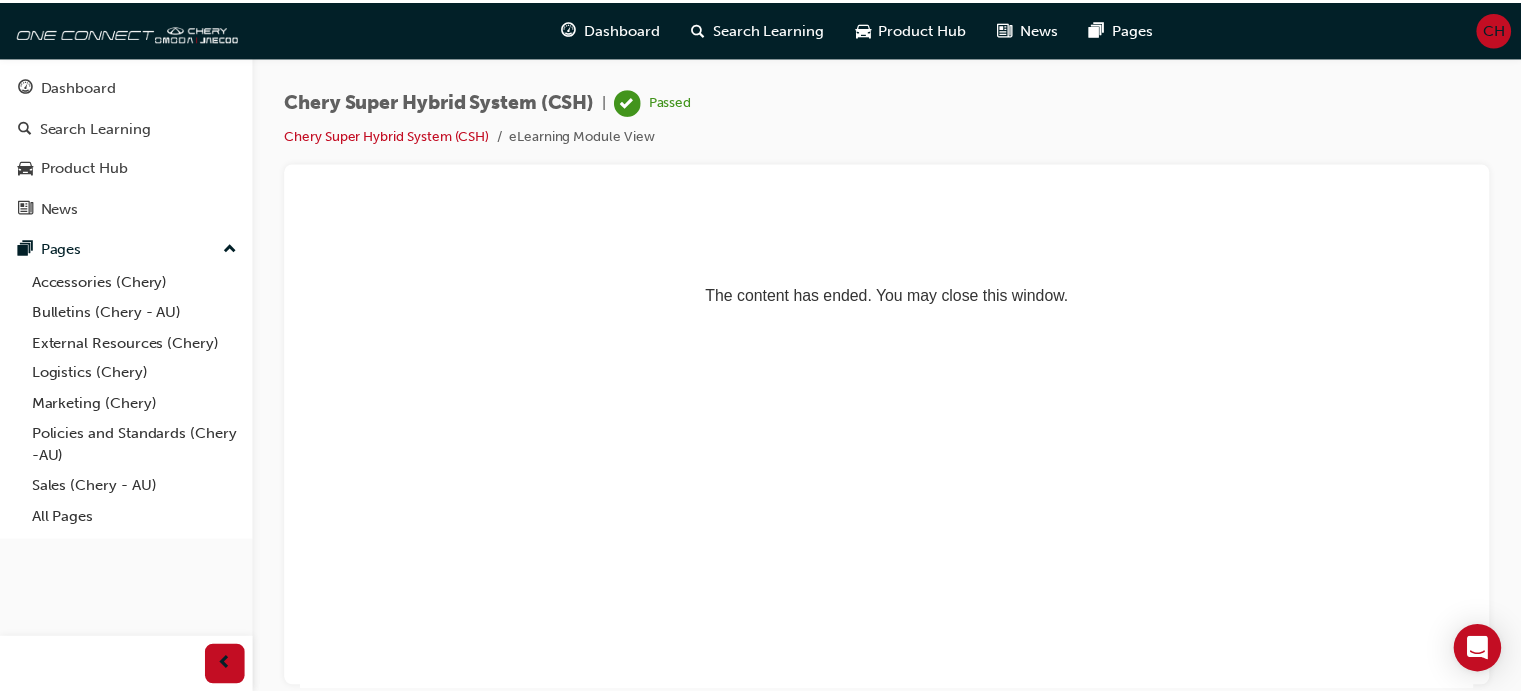 scroll, scrollTop: 0, scrollLeft: 0, axis: both 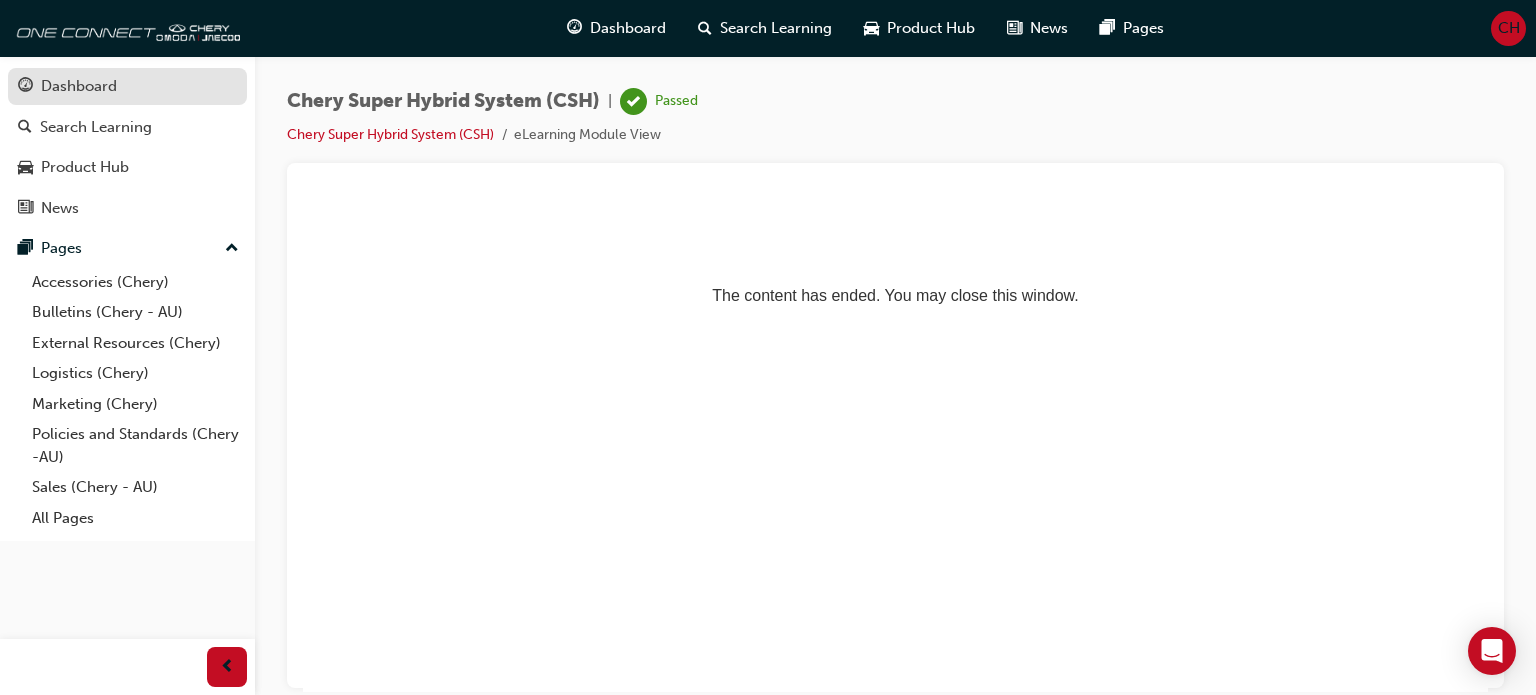 click on "Dashboard" at bounding box center (127, 86) 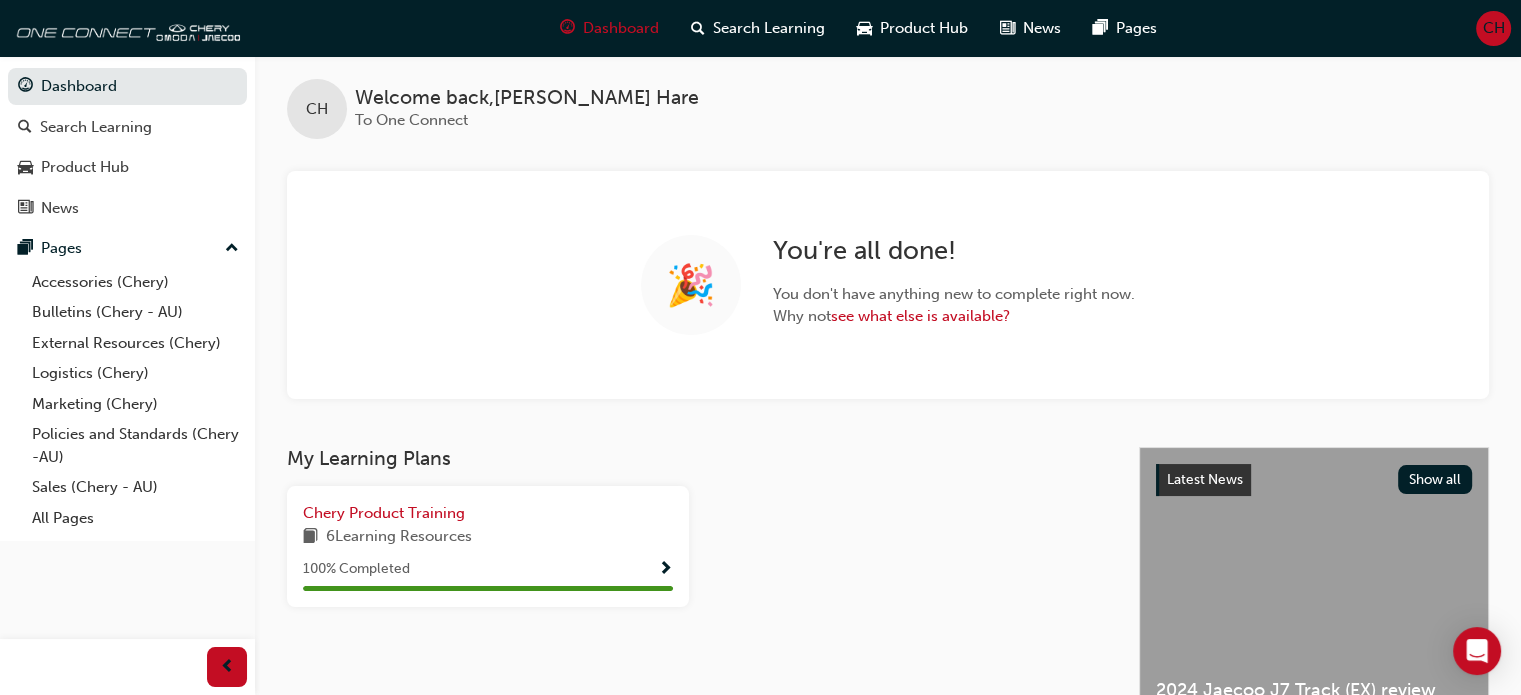 scroll, scrollTop: 0, scrollLeft: 0, axis: both 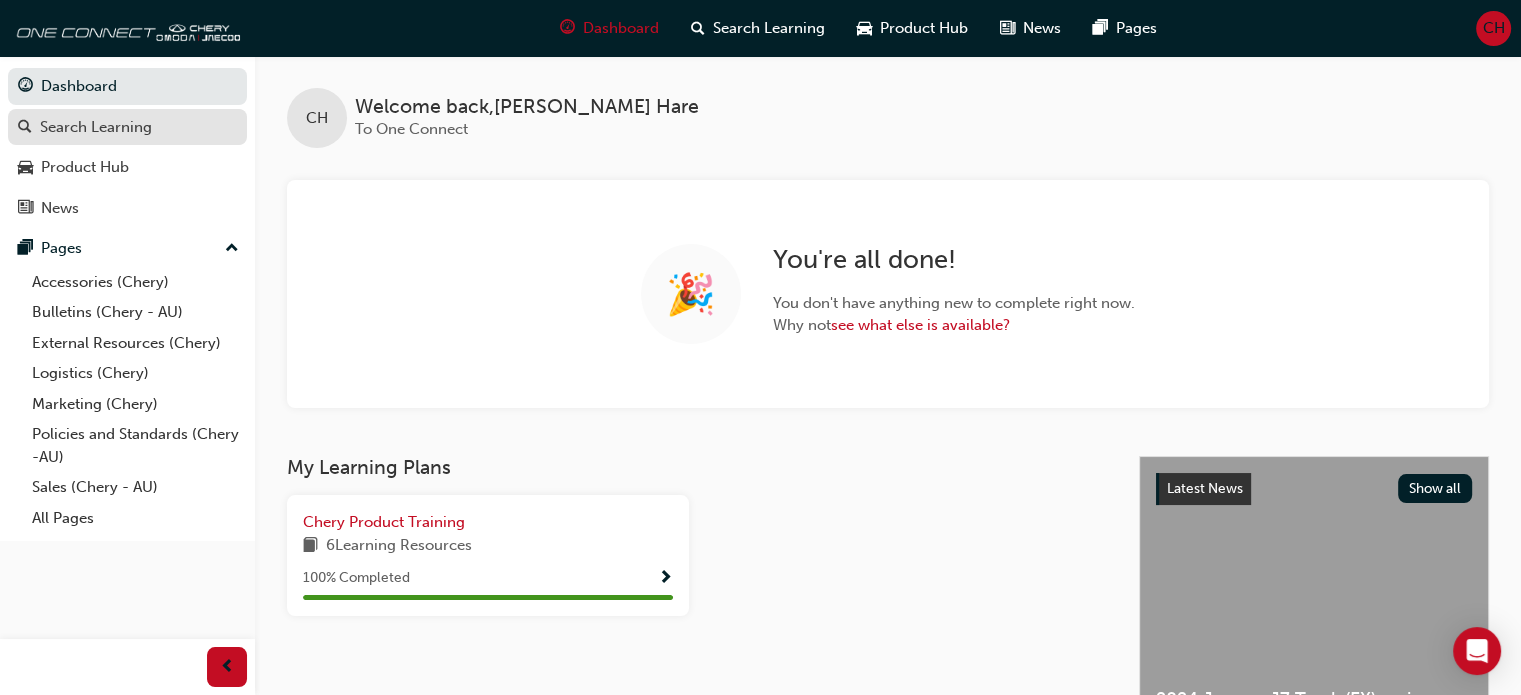 click on "Search Learning" at bounding box center [96, 127] 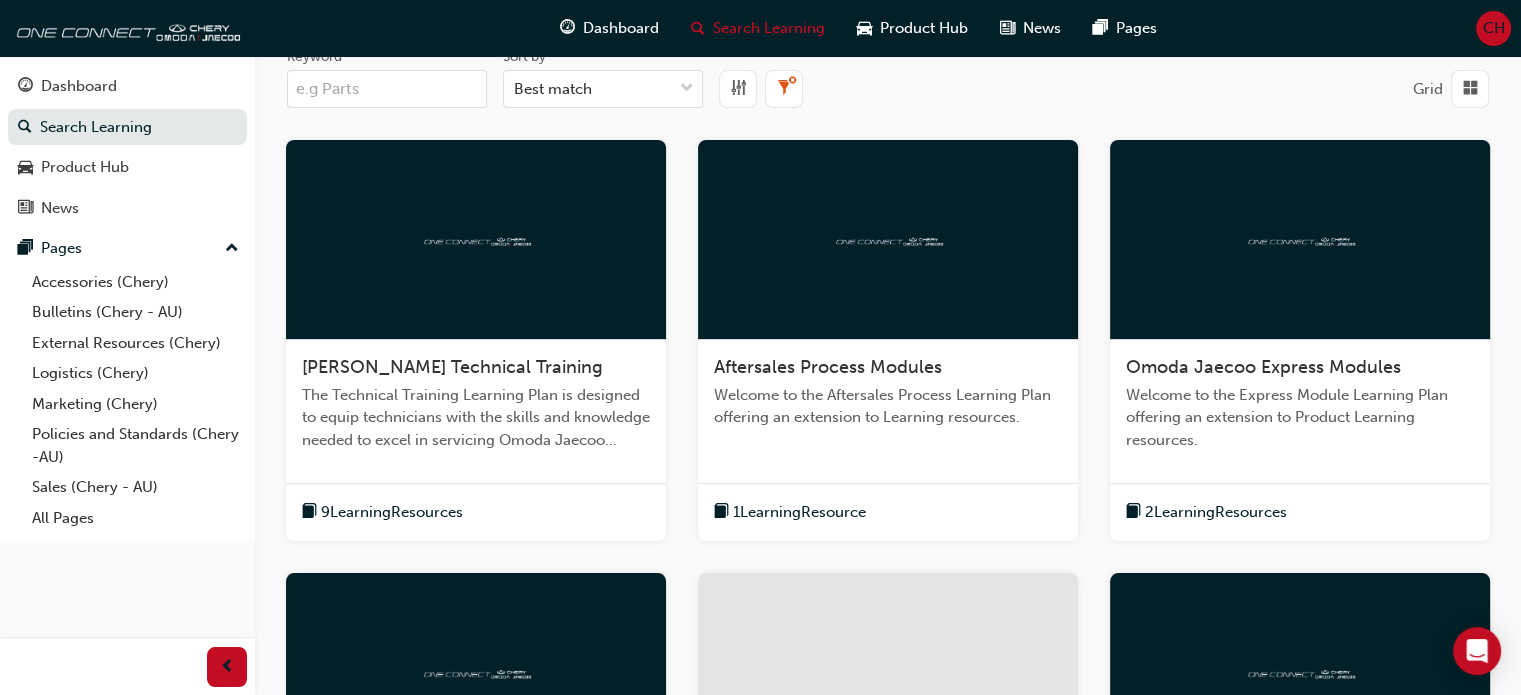 scroll, scrollTop: 0, scrollLeft: 0, axis: both 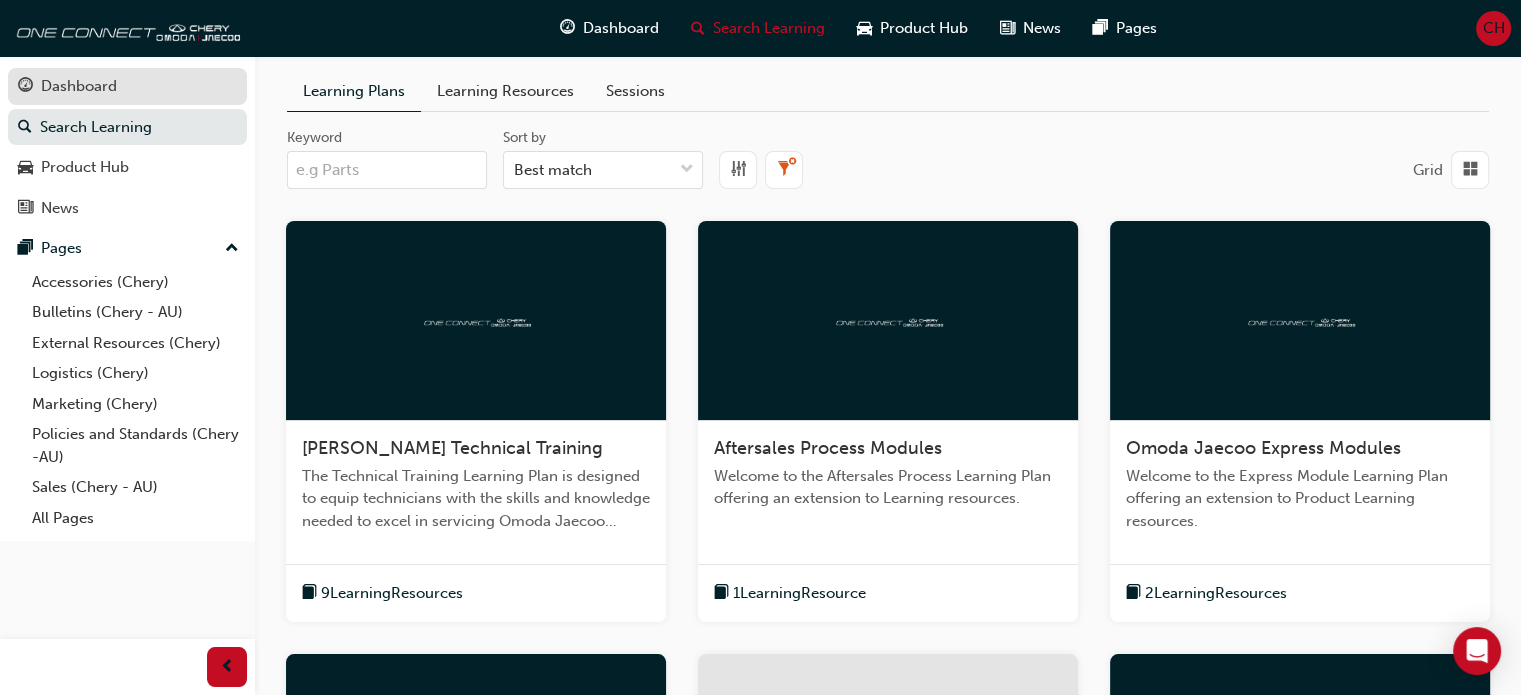 click on "Dashboard" at bounding box center [127, 86] 